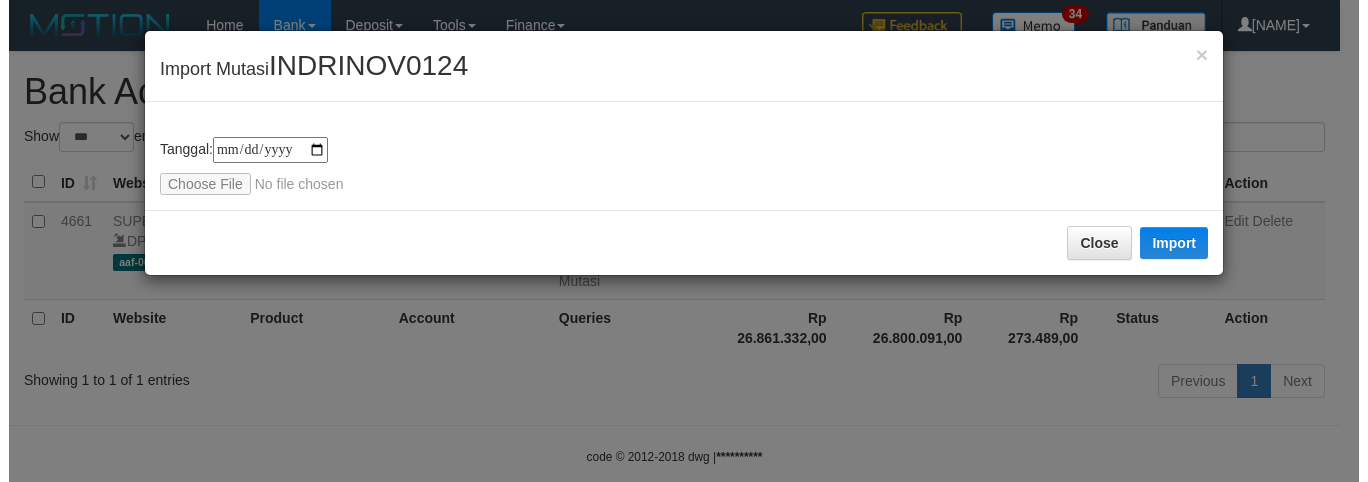 scroll, scrollTop: 0, scrollLeft: 0, axis: both 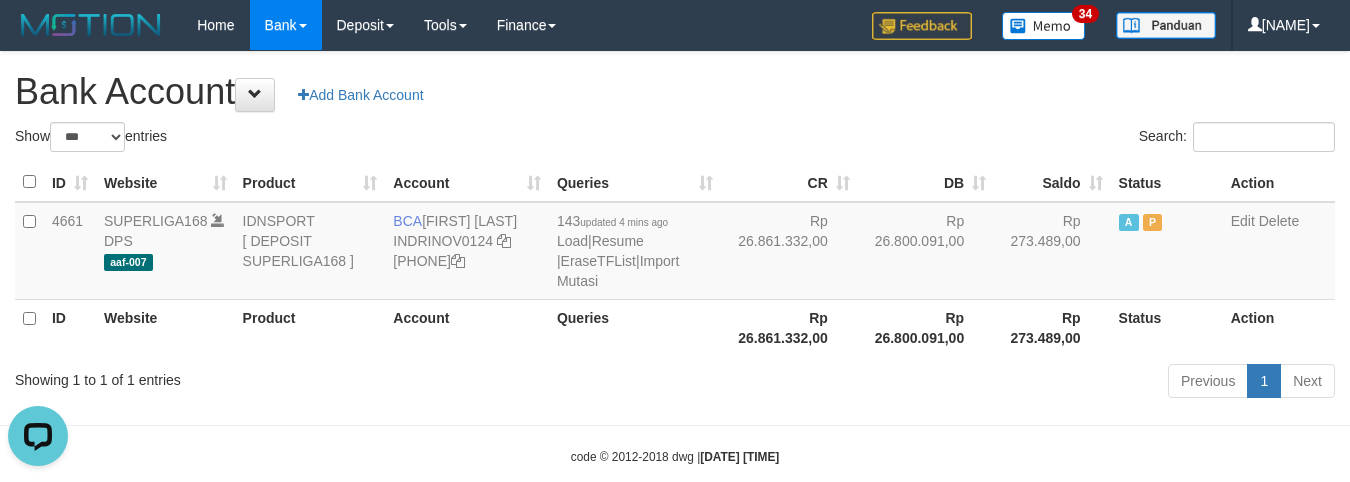 click on "DB" at bounding box center [926, 182] 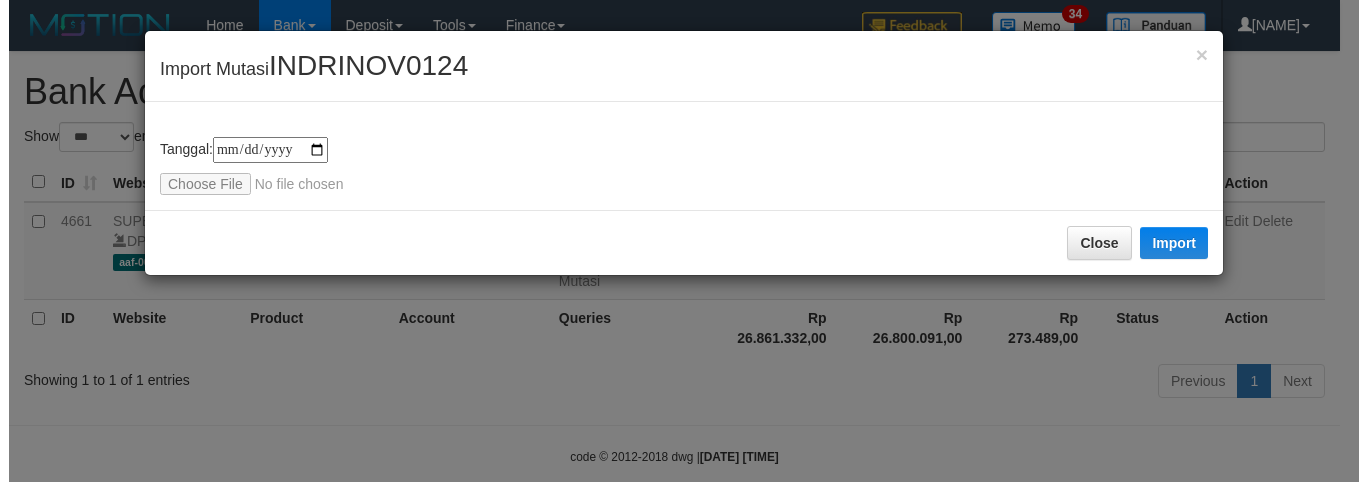 scroll, scrollTop: 0, scrollLeft: 0, axis: both 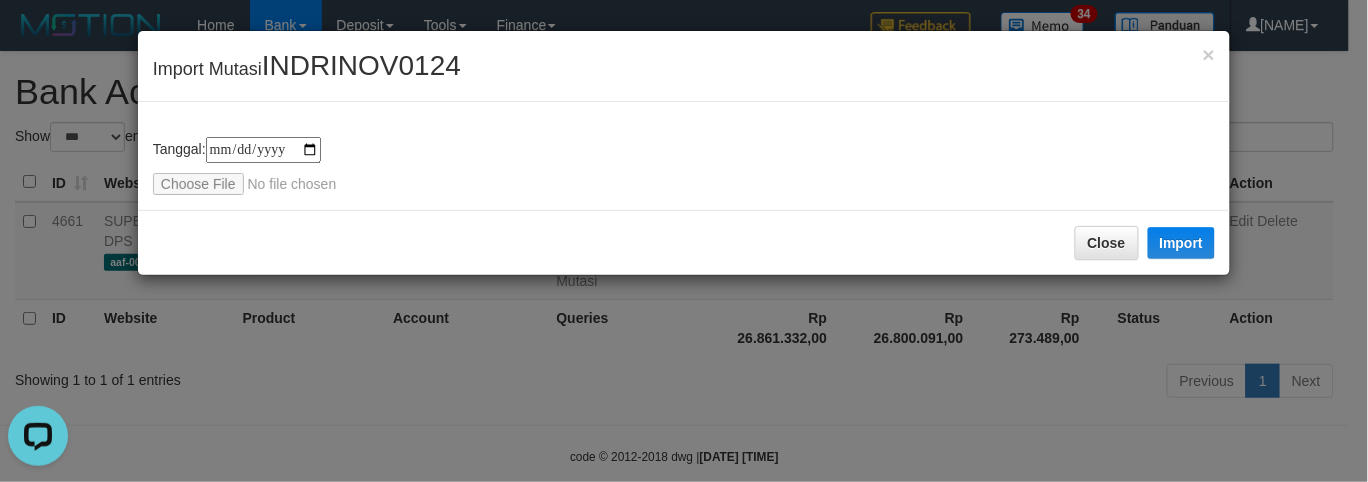 type on "**********" 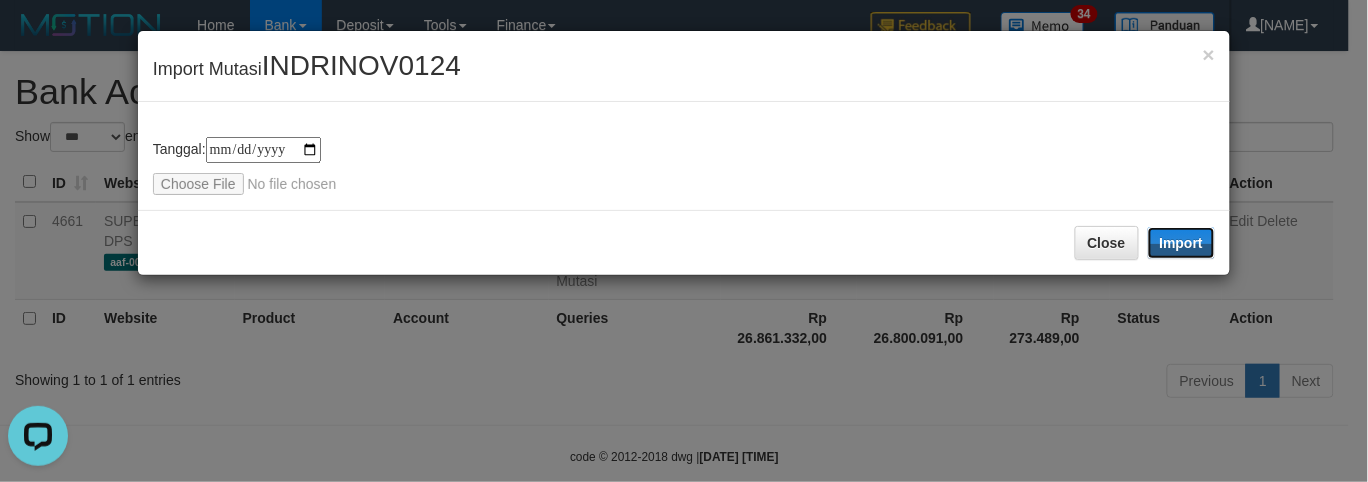 drag, startPoint x: 1191, startPoint y: 226, endPoint x: 316, endPoint y: 3, distance: 902.96954 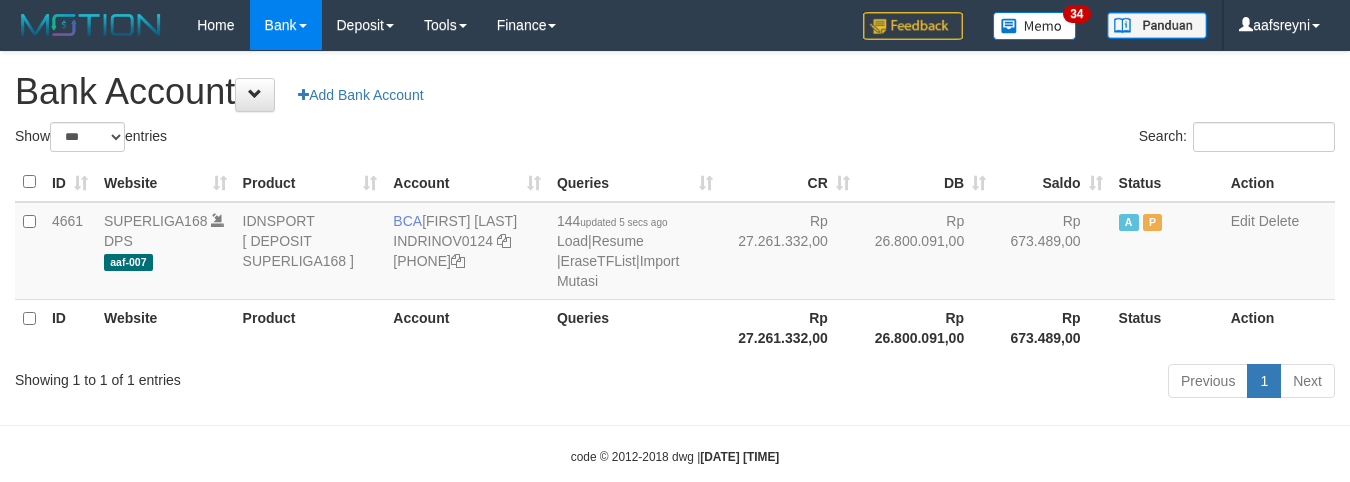 scroll, scrollTop: 0, scrollLeft: 0, axis: both 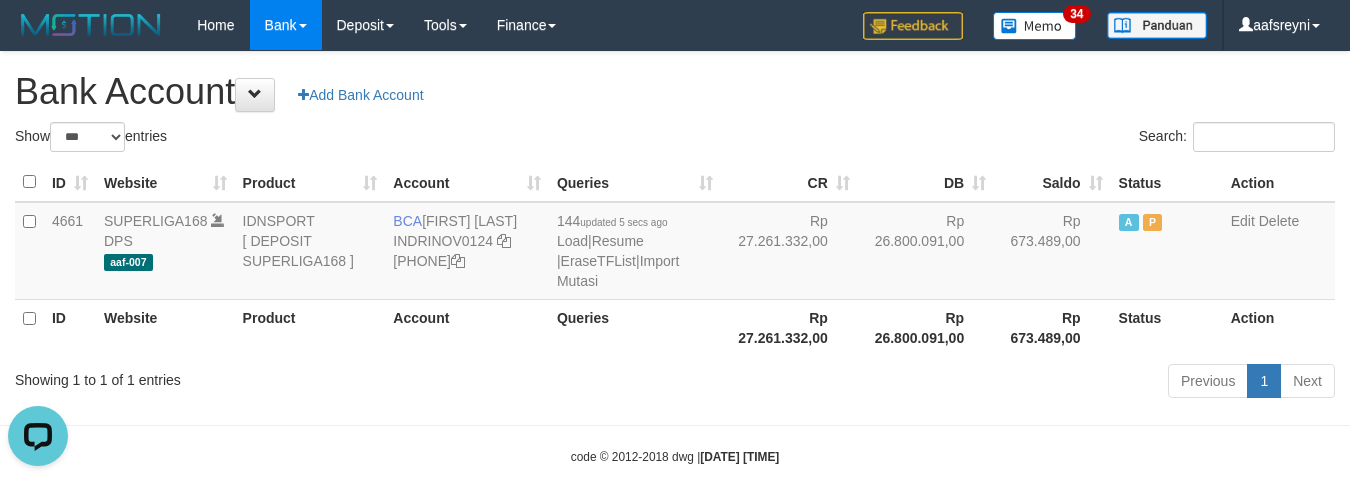 click on "CR" at bounding box center (789, 182) 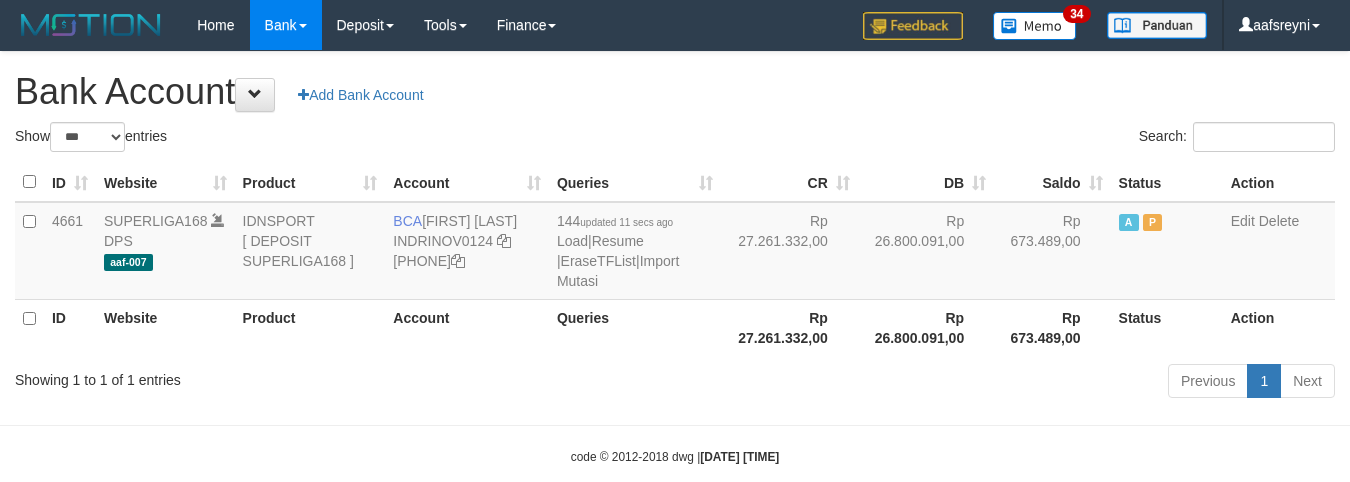 scroll, scrollTop: 0, scrollLeft: 0, axis: both 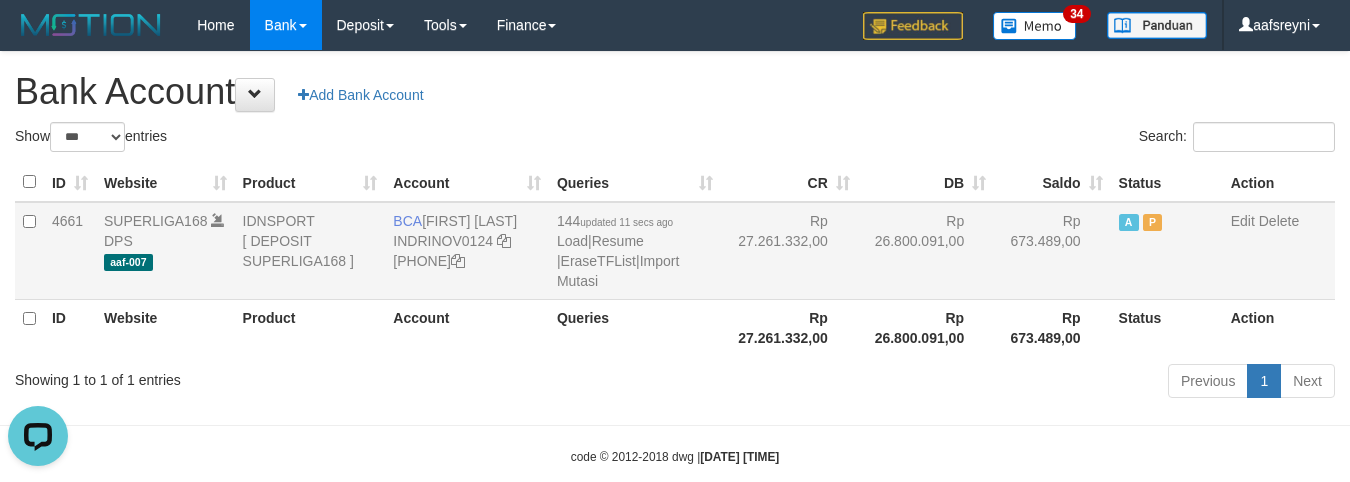 click on "Rp 26.800.091,00" at bounding box center (926, 251) 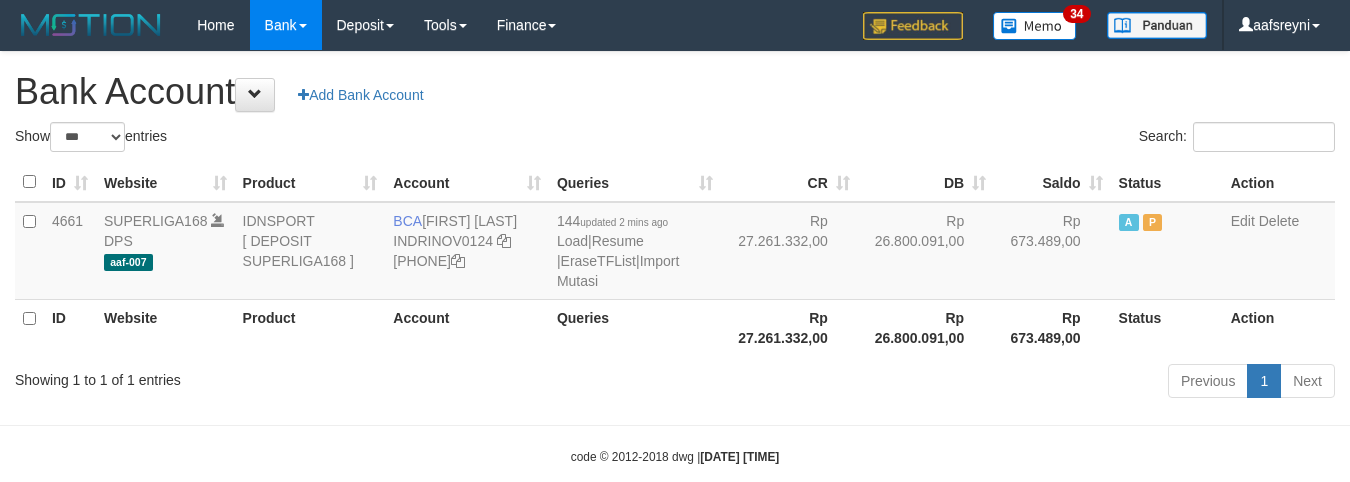 scroll, scrollTop: 0, scrollLeft: 0, axis: both 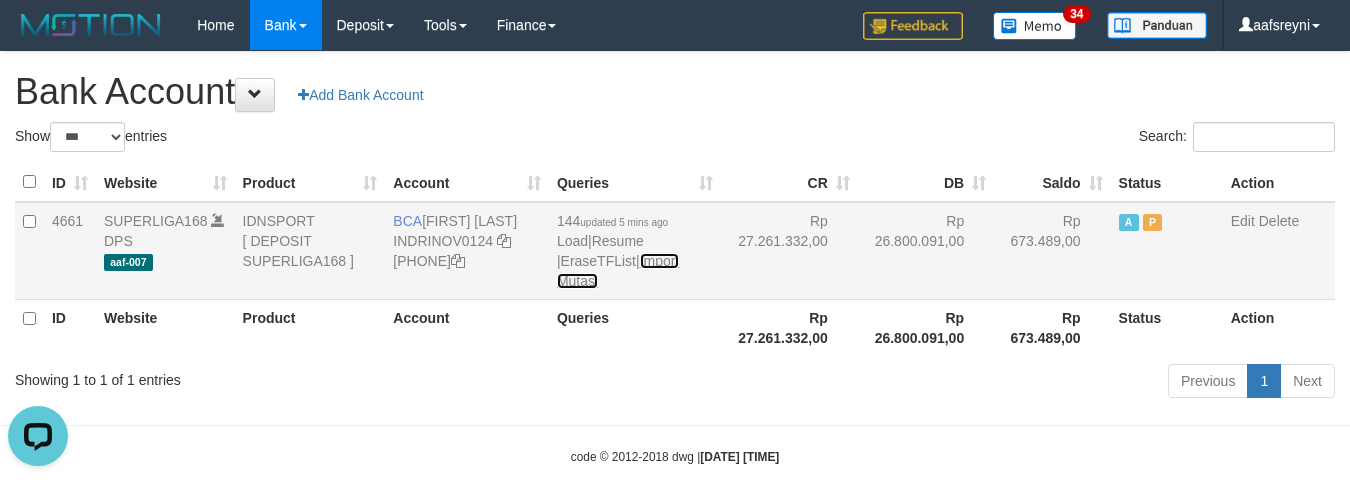 click on "Import Mutasi" at bounding box center [618, 271] 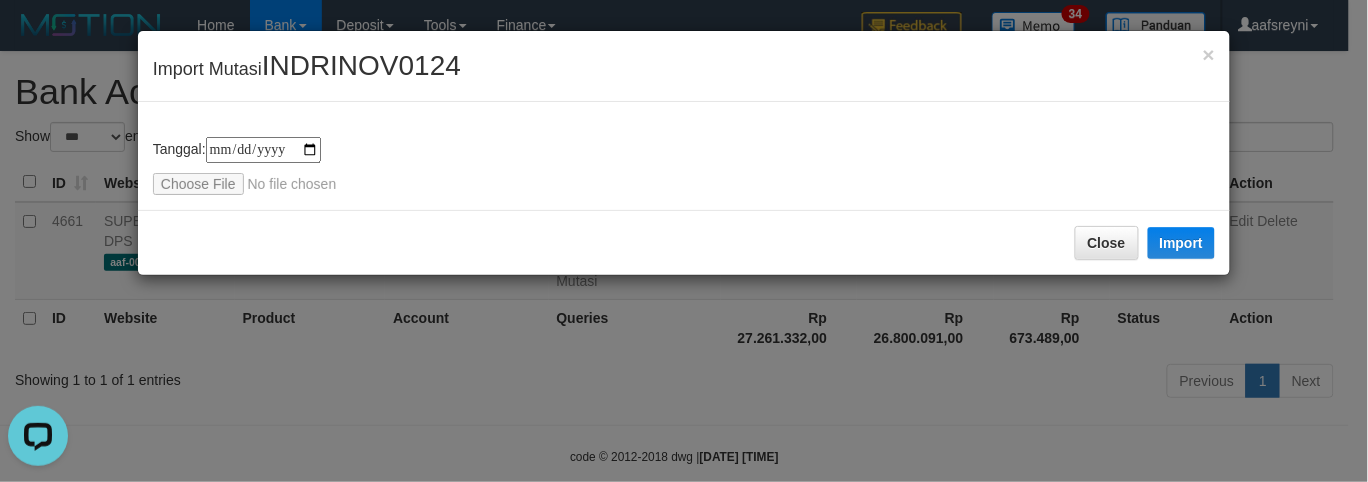 type on "**********" 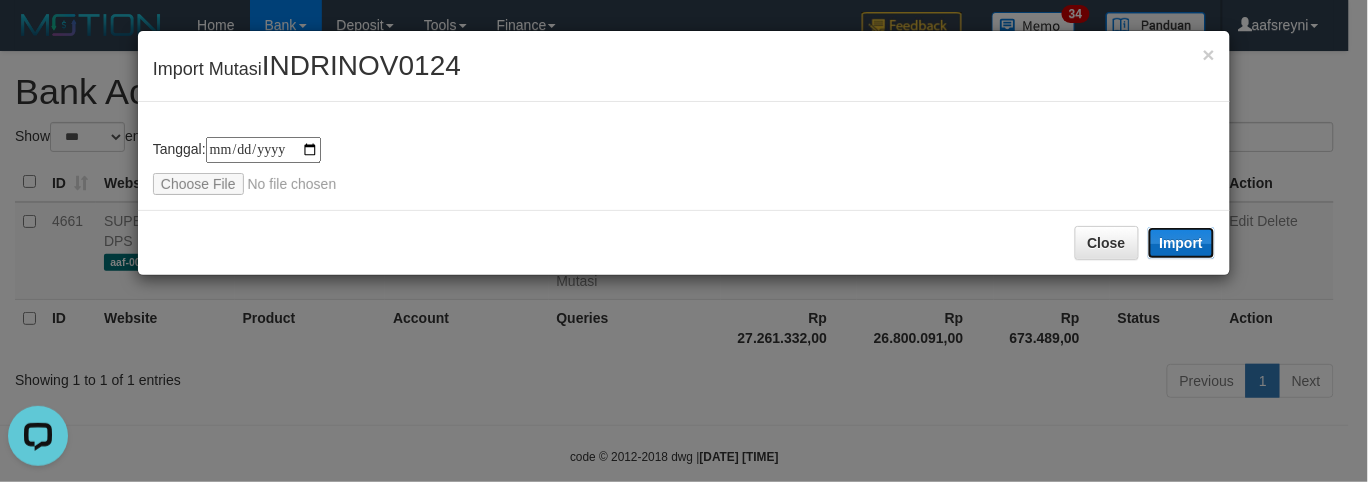 click on "Import" at bounding box center [1182, 243] 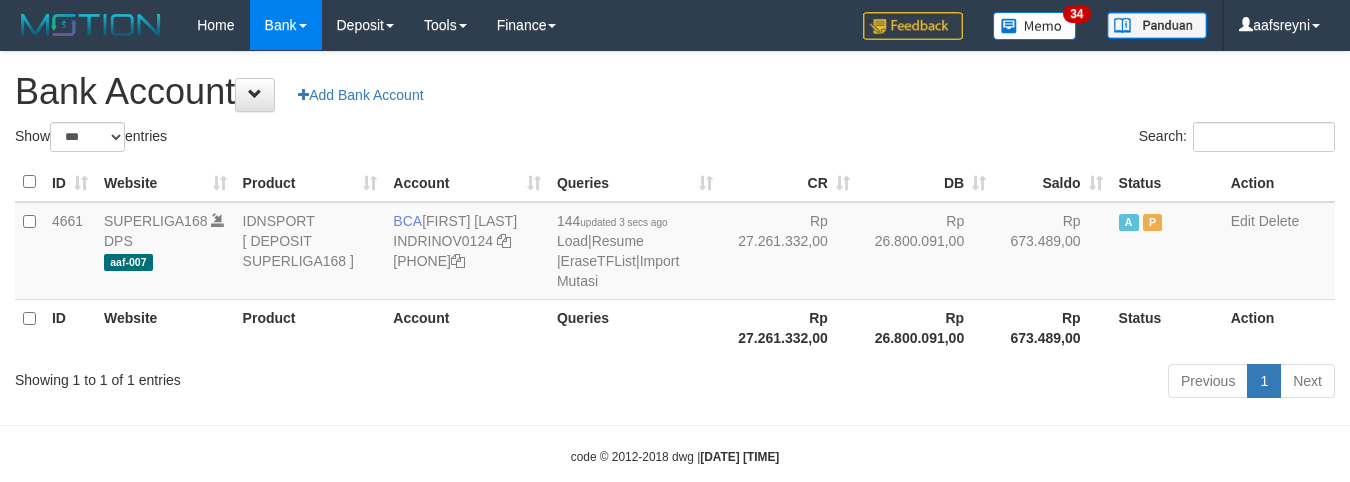scroll, scrollTop: 0, scrollLeft: 0, axis: both 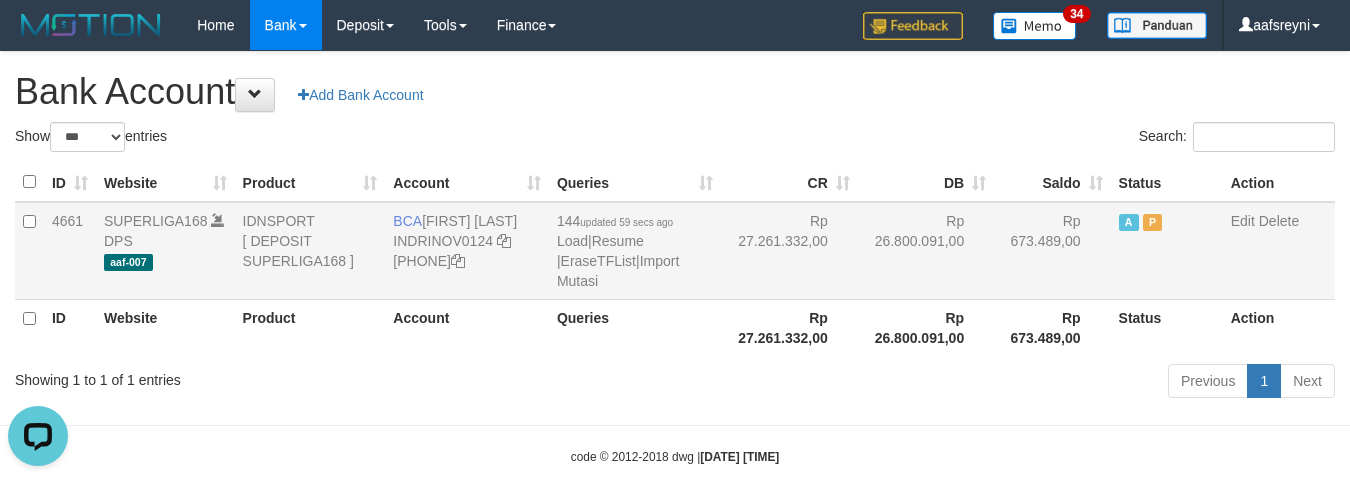 click on "Rp 673.489,00" at bounding box center [1052, 251] 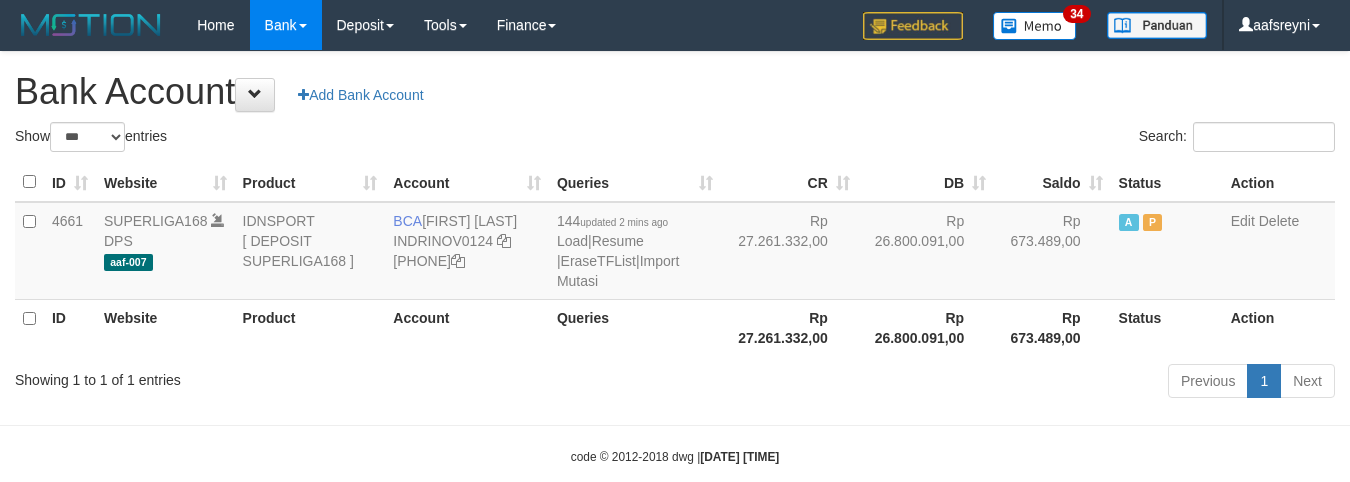 scroll, scrollTop: 0, scrollLeft: 0, axis: both 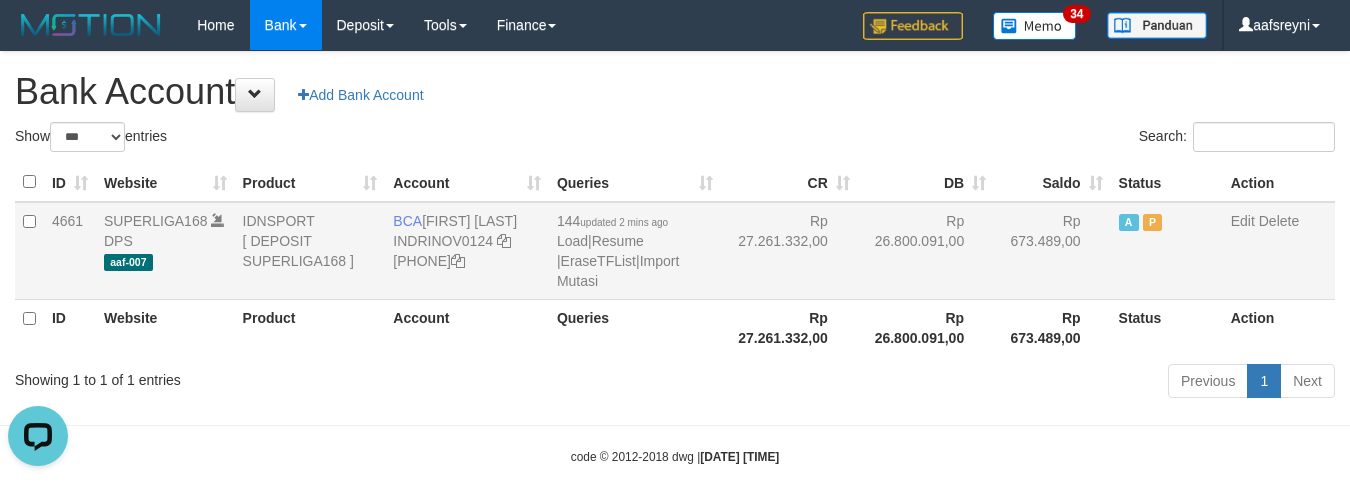 click on "Rp 27.261.332,00" at bounding box center (789, 251) 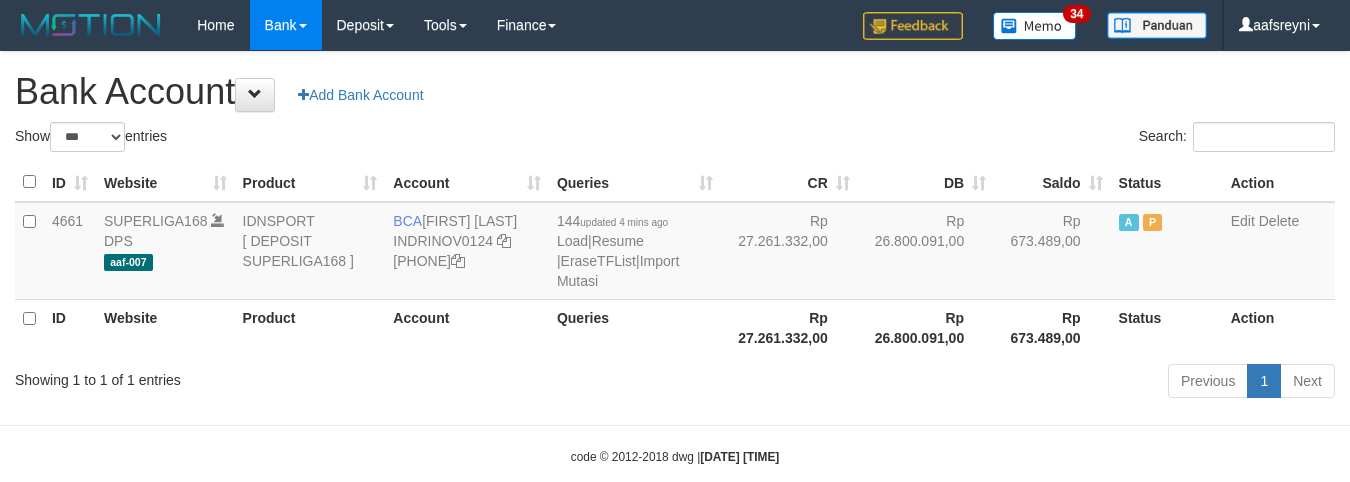 scroll, scrollTop: 0, scrollLeft: 0, axis: both 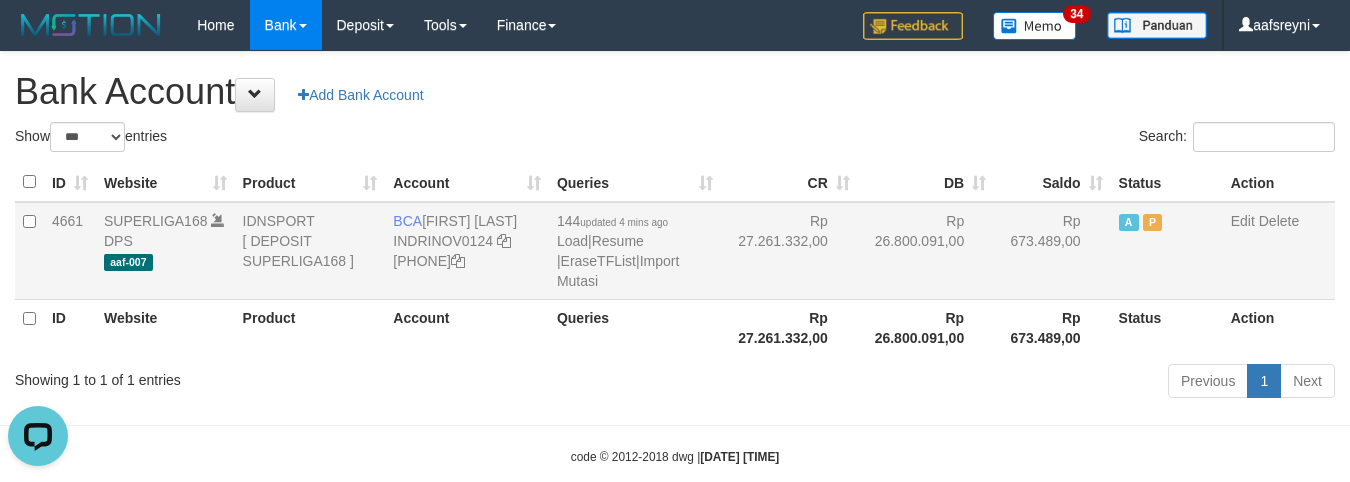 click on "144  updated 4 mins ago
Load
|
Resume
|
EraseTFList
|
Import Mutasi" at bounding box center (635, 251) 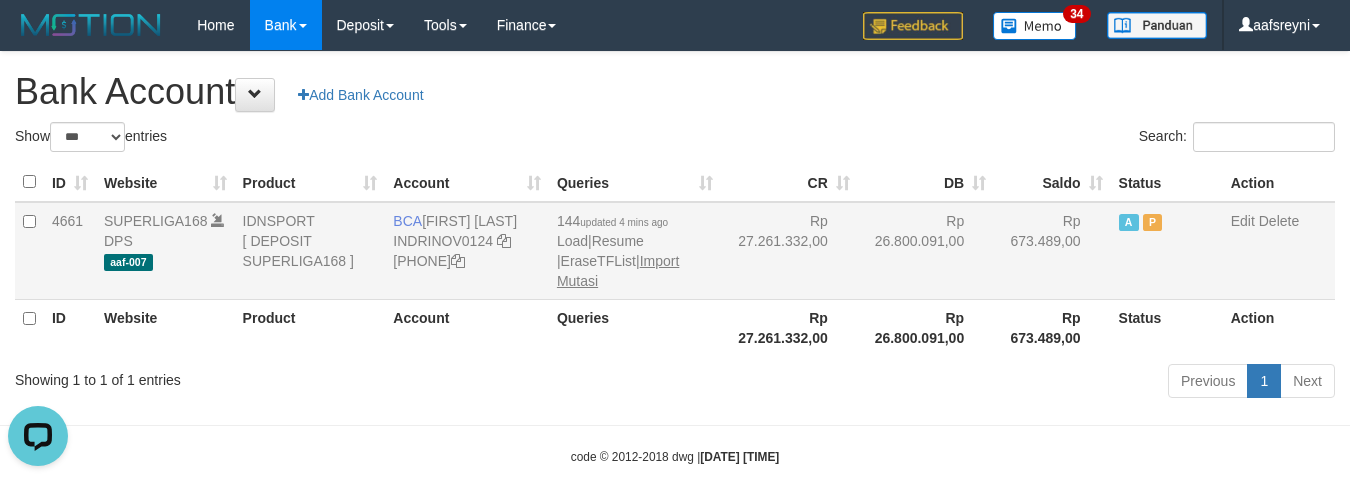 click on "144  updated 4 mins ago
Load
|
Resume
|
EraseTFList
|
Import Mutasi" at bounding box center [635, 251] 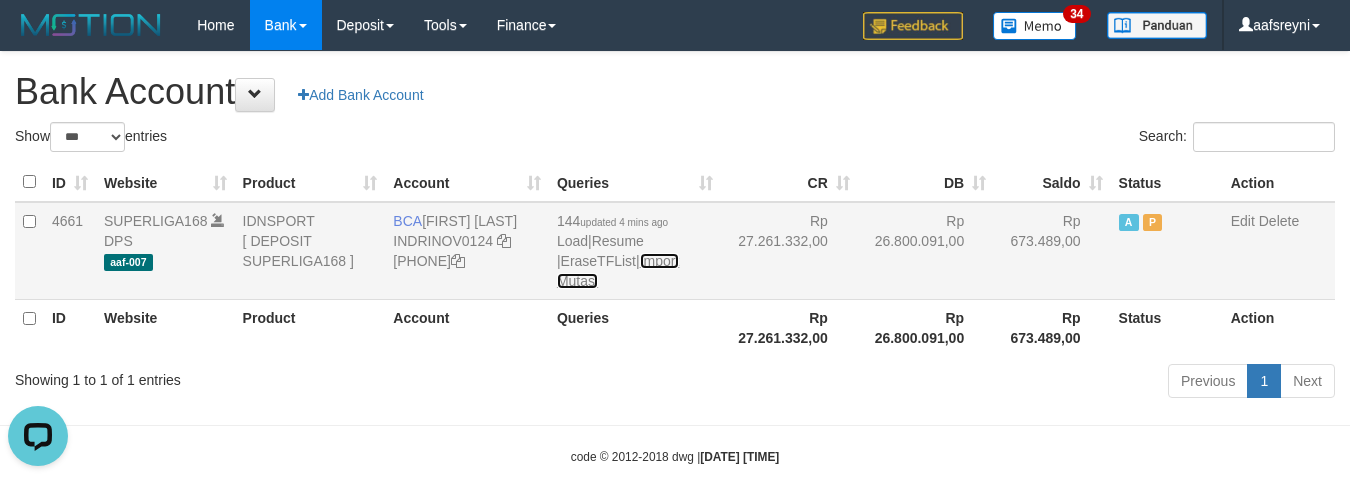 click on "Import Mutasi" at bounding box center (618, 271) 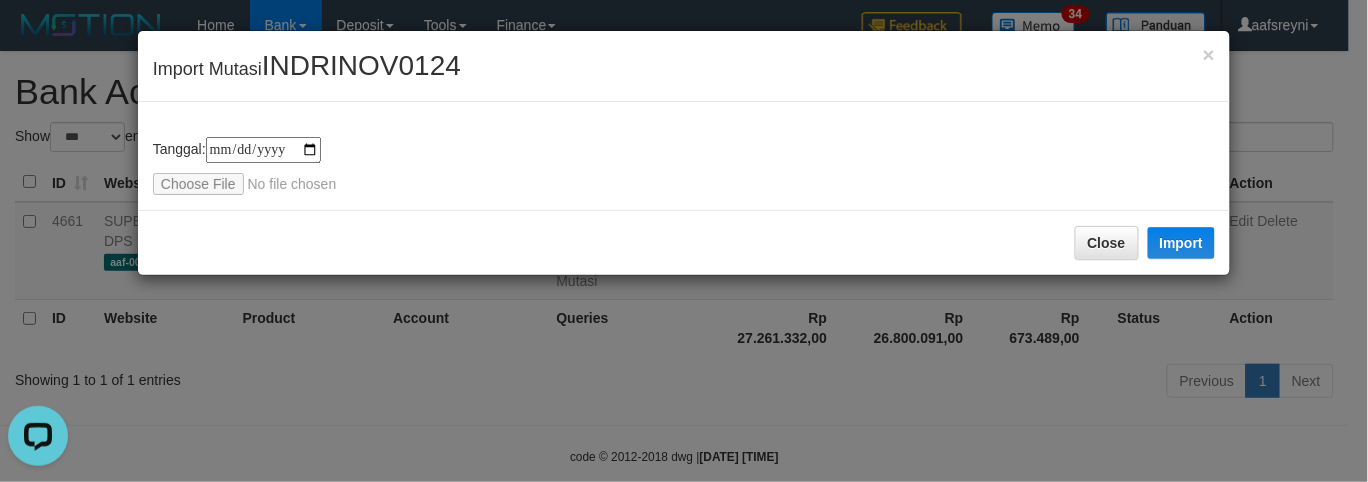 type on "**********" 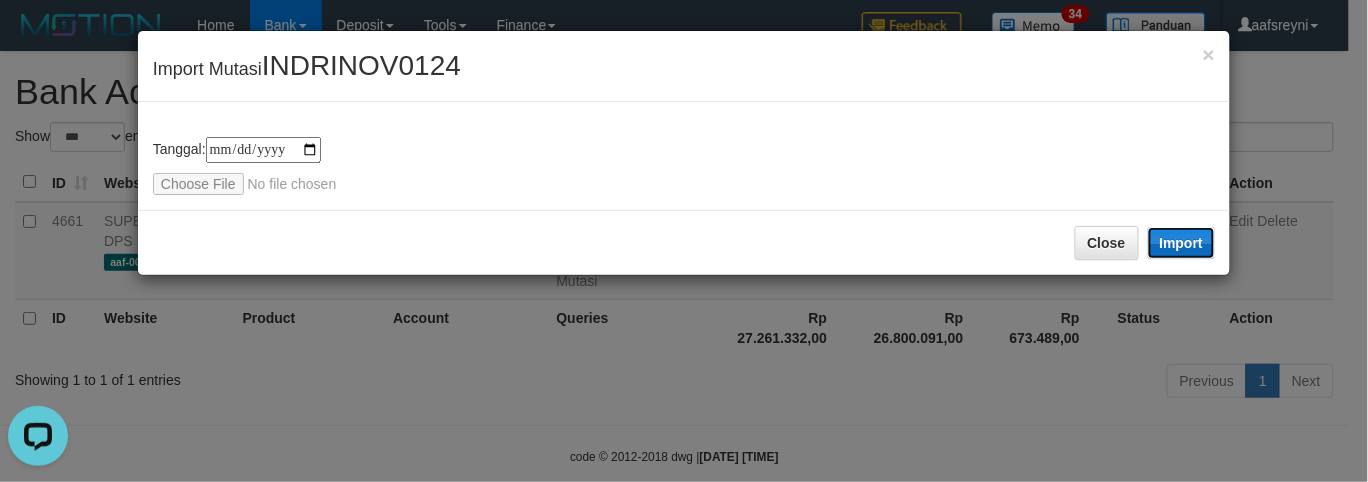 click on "Import" at bounding box center (1182, 243) 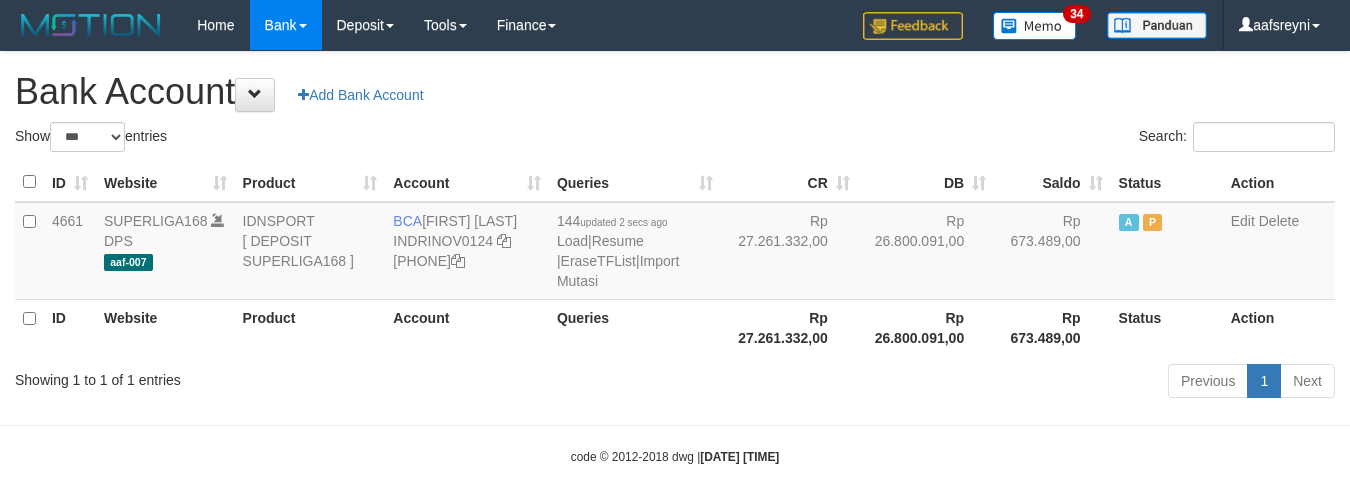 scroll, scrollTop: 0, scrollLeft: 0, axis: both 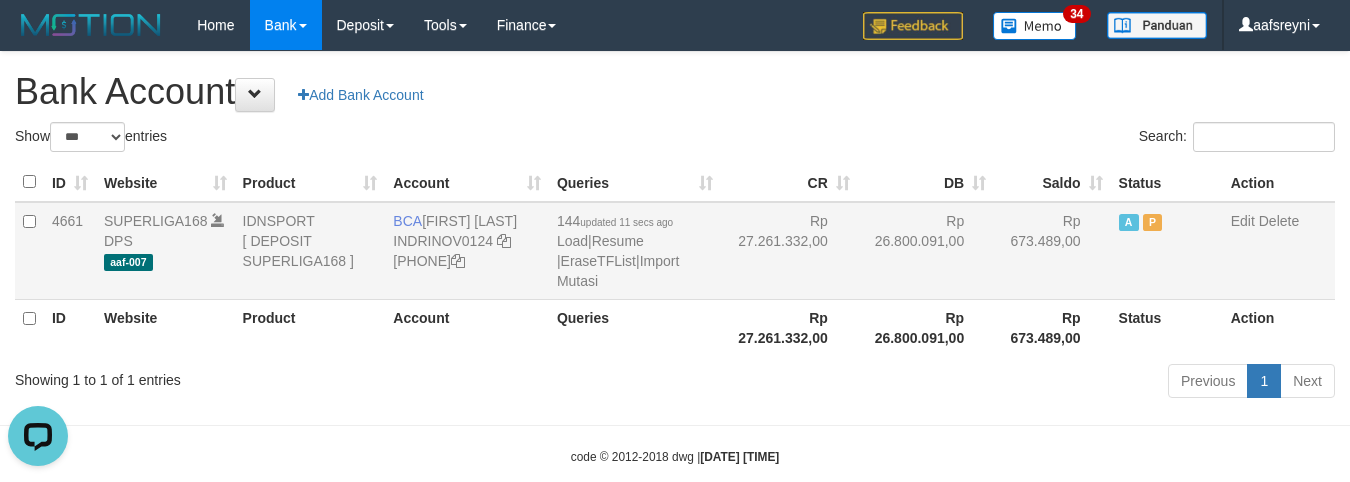 drag, startPoint x: 981, startPoint y: 211, endPoint x: 912, endPoint y: 205, distance: 69.260376 